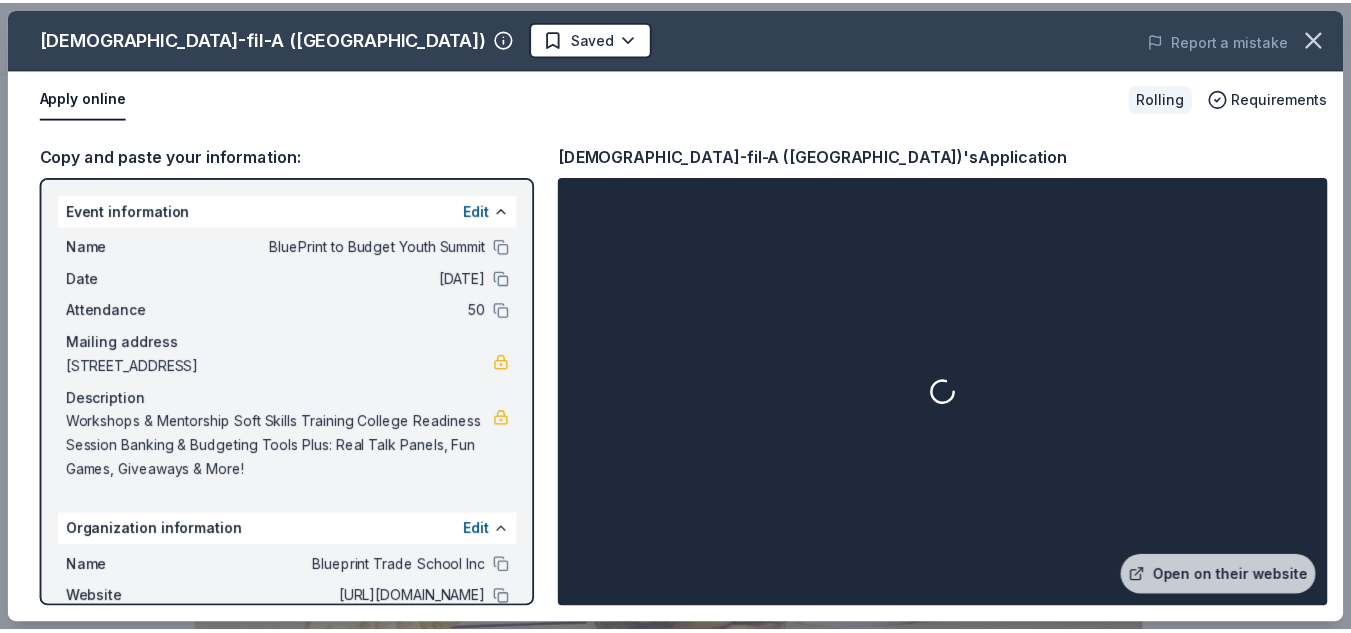 scroll, scrollTop: 448, scrollLeft: 0, axis: vertical 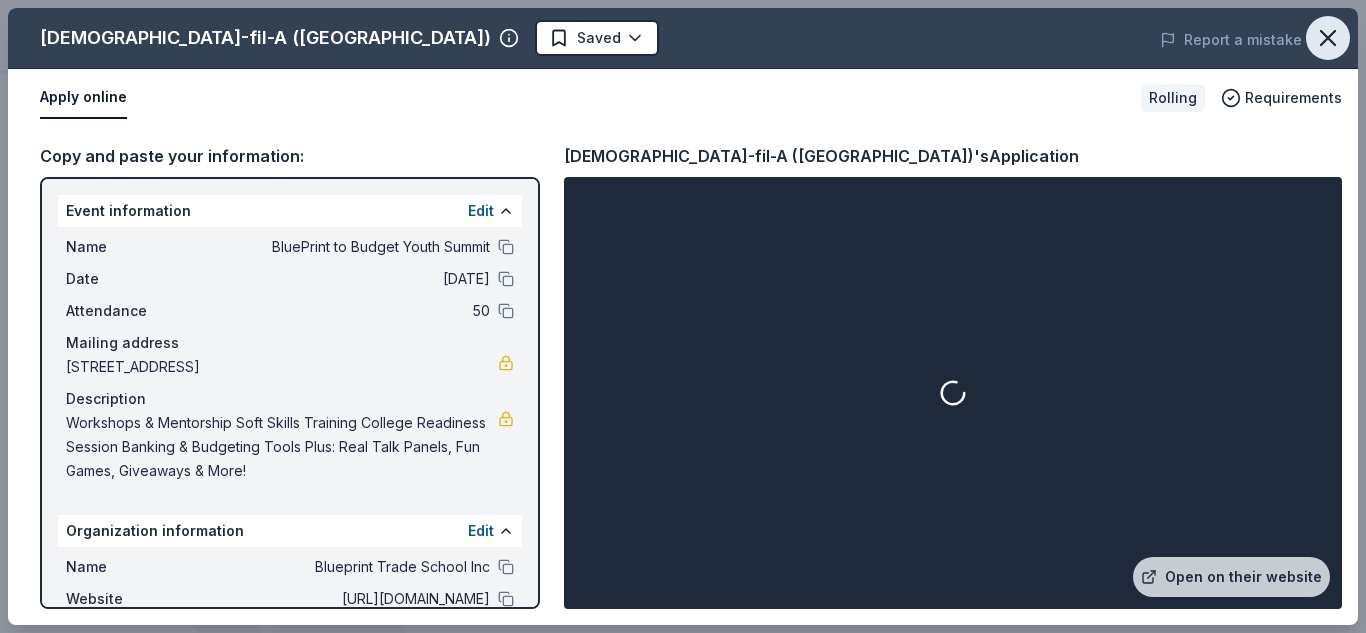 click 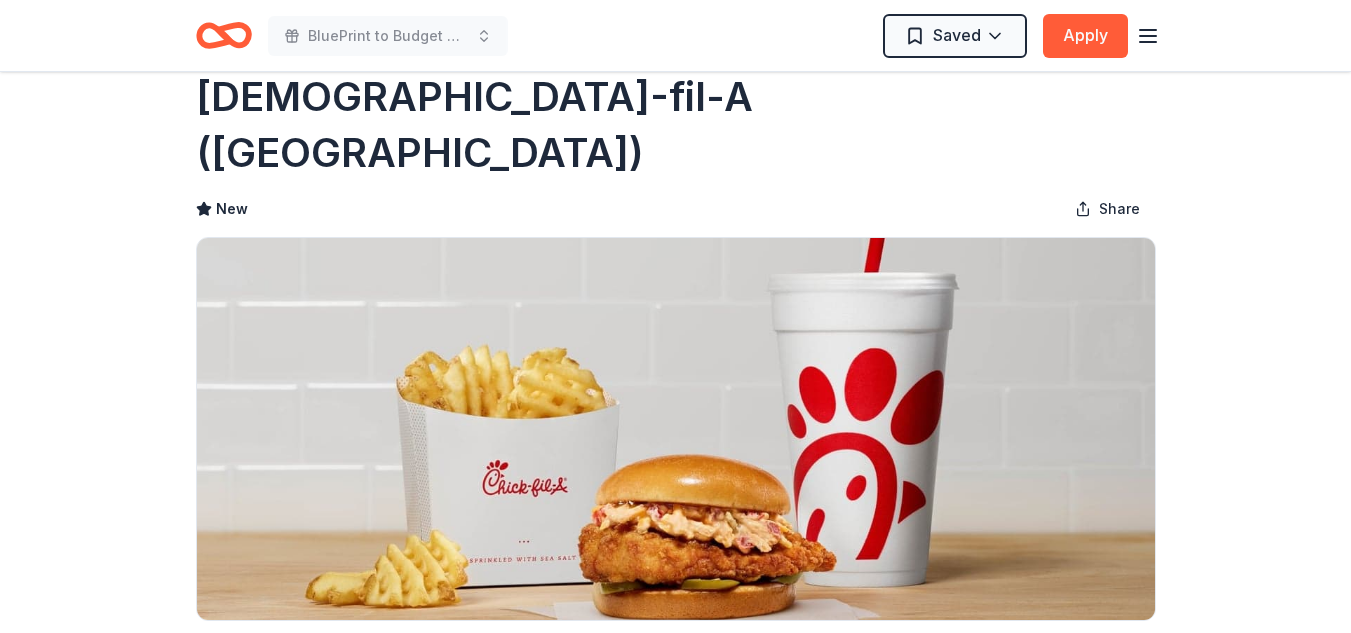scroll, scrollTop: 0, scrollLeft: 0, axis: both 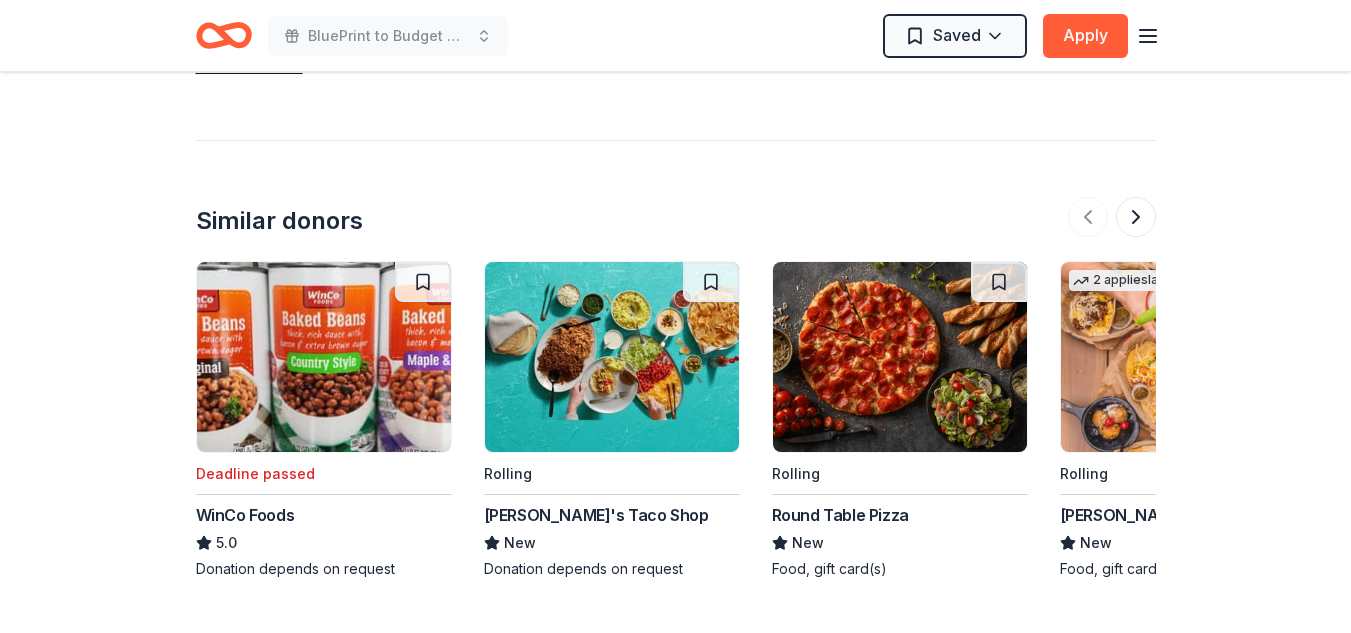 click at bounding box center [1188, 357] 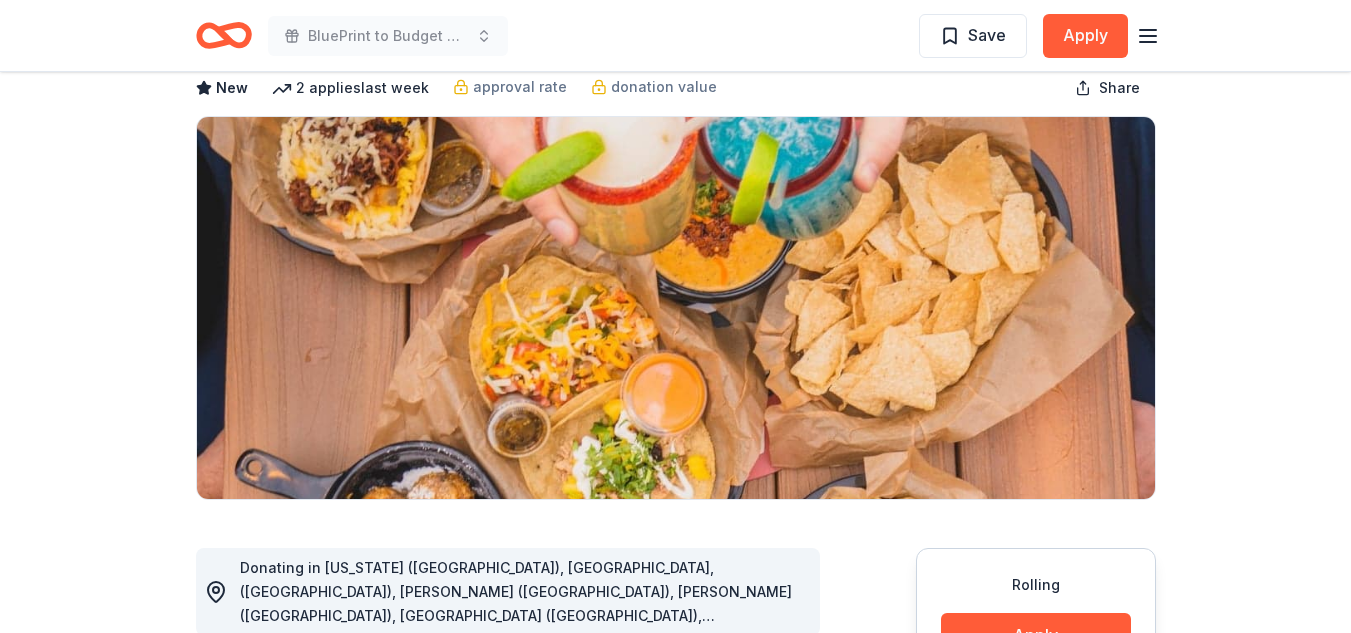 scroll, scrollTop: 113, scrollLeft: 0, axis: vertical 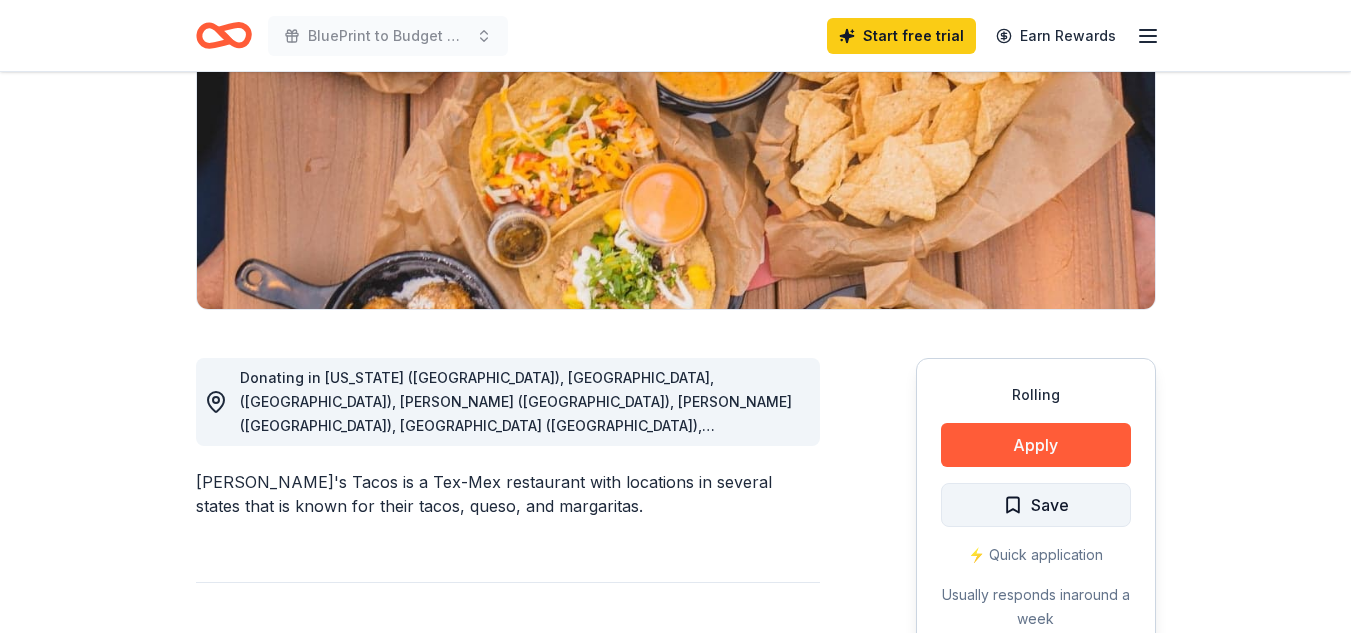 click on "Save" at bounding box center (1050, 505) 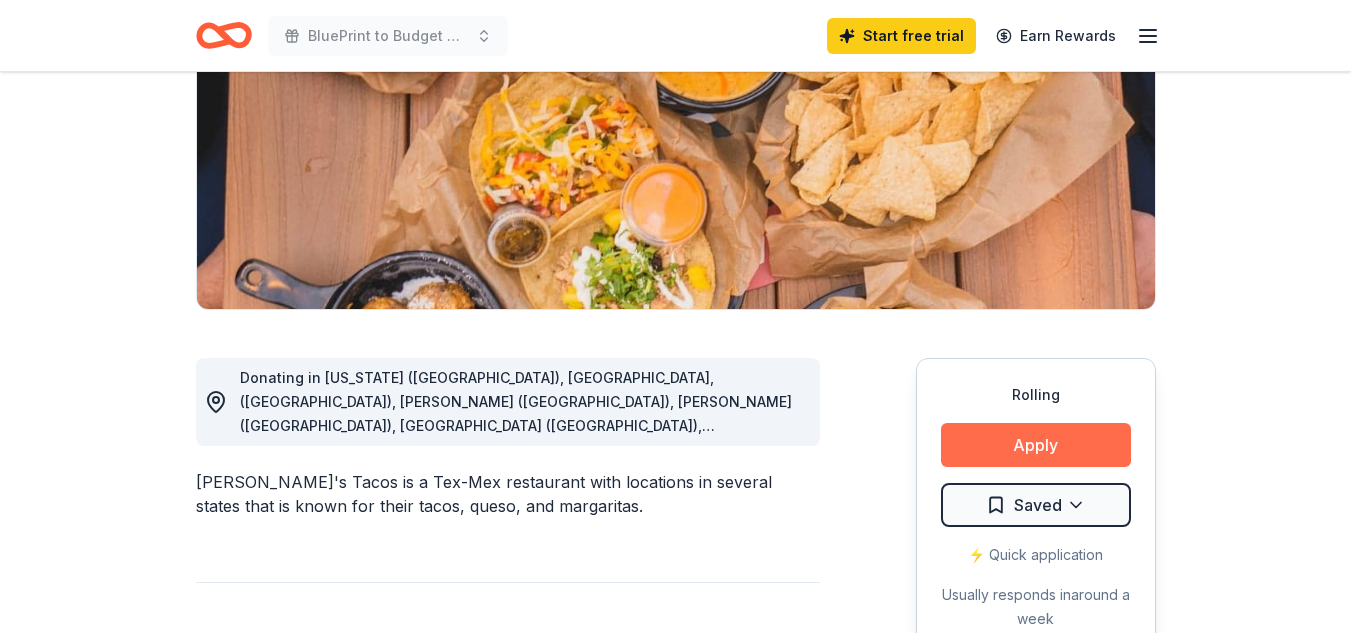 click on "Apply" at bounding box center [1036, 445] 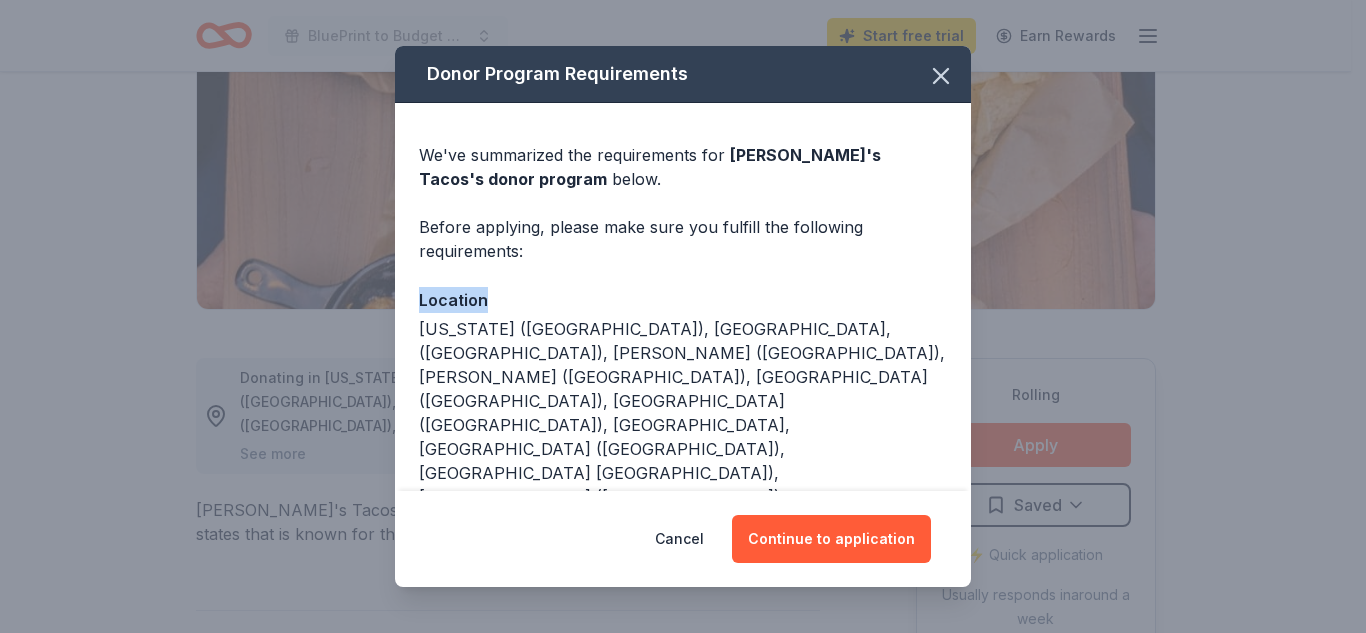 drag, startPoint x: 954, startPoint y: 268, endPoint x: 945, endPoint y: 303, distance: 36.138622 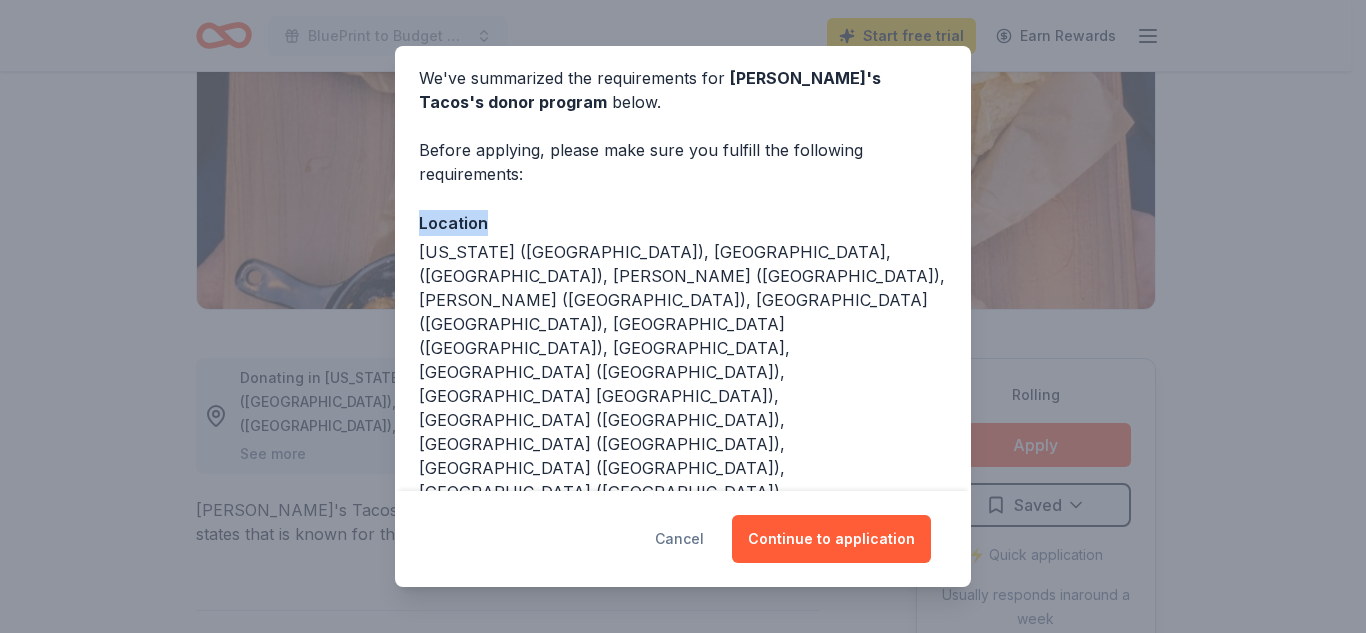 click on "Cancel" at bounding box center [679, 539] 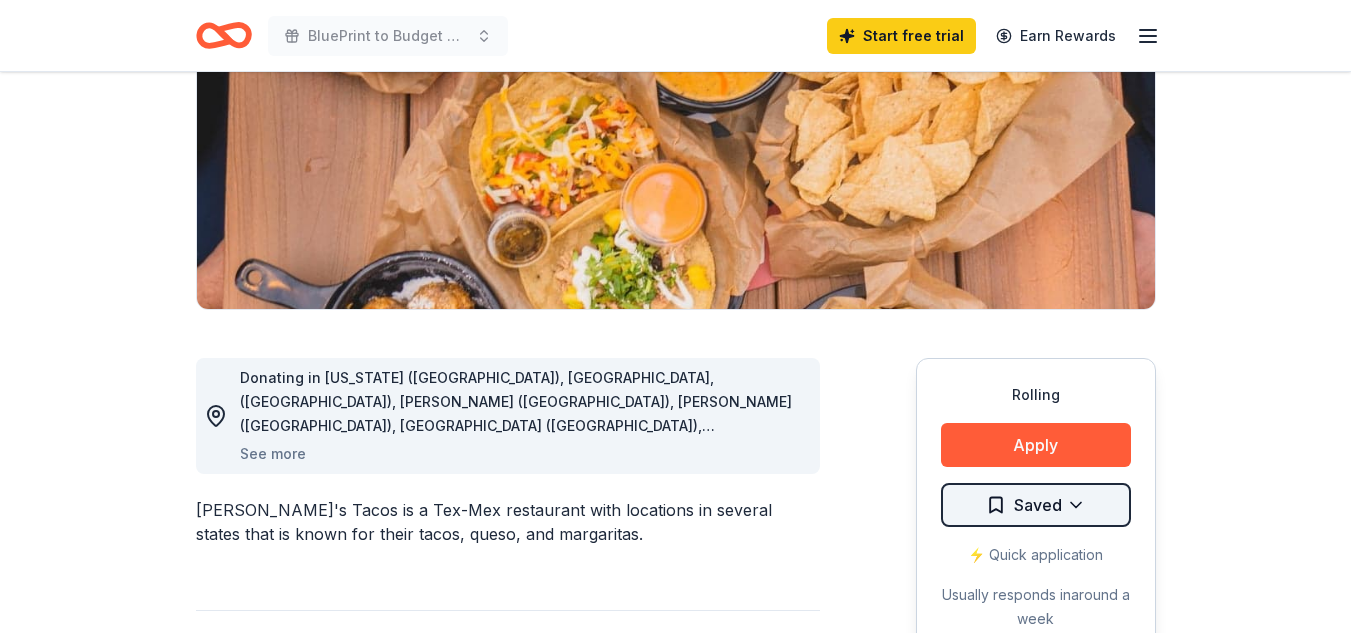 click on "BluePrint to Budget Youth Summit Start free  trial Earn Rewards Rolling Share Torchy's Tacos New 2   applies  last week approval rate donation value Share Donating in Arkansas (AR), Fayetteville, (AR), Rogers (AR), Gilbert (AZ), Phoenix (AZ), Queen Creek (AZ), CO, Altamonte Springs (FL), Orlando FL), St. Petersburg (FL), Fishers (IN), Jeffersonville (IN), Olathe (KS), Overland Park (KS), Baton Rouge (LA), Lake Charles (LA), Shreveport (LA), Kansas City (MO), Raleigh (NC), Wake Forest (NC), Columbus (OH), Liberty Township (OH), OK, Memphis (TN), TX, VA See more Torchy's Tacos is a Tex-Mex restaurant with locations in several states that is known for their tacos, queso, and margaritas. What they donate Food, gift card(s), merchandise Alcohol Meals Auction & raffle Snacks Donation is small & easy to send to guests Who they donate to Torchy's Tacos  hasn ' t listed any preferences or eligibility criteria. Rolling Apply Saved ⚡️ Quick application Usually responds in  around a week Updated  about 1 month  ago %" at bounding box center [675, 18] 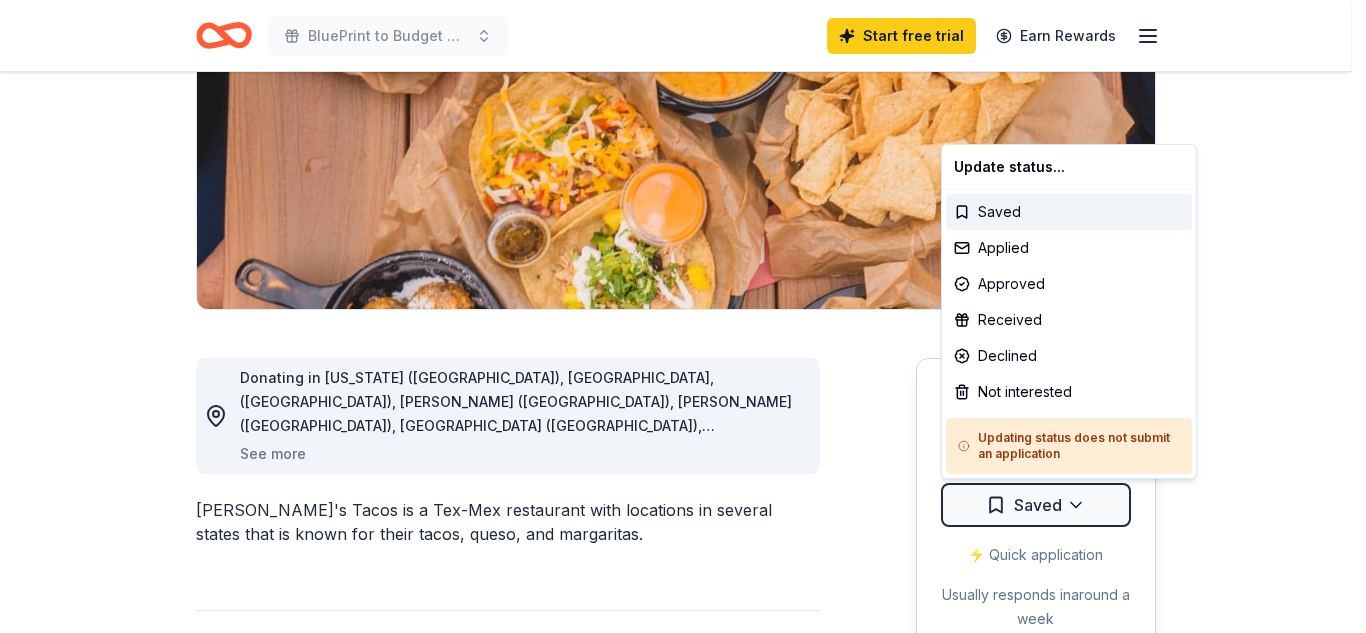click on "BluePrint to Budget Youth Summit Start free  trial Earn Rewards Rolling Share Torchy's Tacos New 2   applies  last week approval rate donation value Share Donating in Arkansas (AR), Fayetteville, (AR), Rogers (AR), Gilbert (AZ), Phoenix (AZ), Queen Creek (AZ), CO, Altamonte Springs (FL), Orlando FL), St. Petersburg (FL), Fishers (IN), Jeffersonville (IN), Olathe (KS), Overland Park (KS), Baton Rouge (LA), Lake Charles (LA), Shreveport (LA), Kansas City (MO), Raleigh (NC), Wake Forest (NC), Columbus (OH), Liberty Township (OH), OK, Memphis (TN), TX, VA See more Torchy's Tacos is a Tex-Mex restaurant with locations in several states that is known for their tacos, queso, and margaritas. What they donate Food, gift card(s), merchandise Alcohol Meals Auction & raffle Snacks Donation is small & easy to send to guests Who they donate to Torchy's Tacos  hasn ' t listed any preferences or eligibility criteria. Rolling Apply Saved ⚡️ Quick application Usually responds in  around a week Updated  about 1 month  ago %" at bounding box center (683, 18) 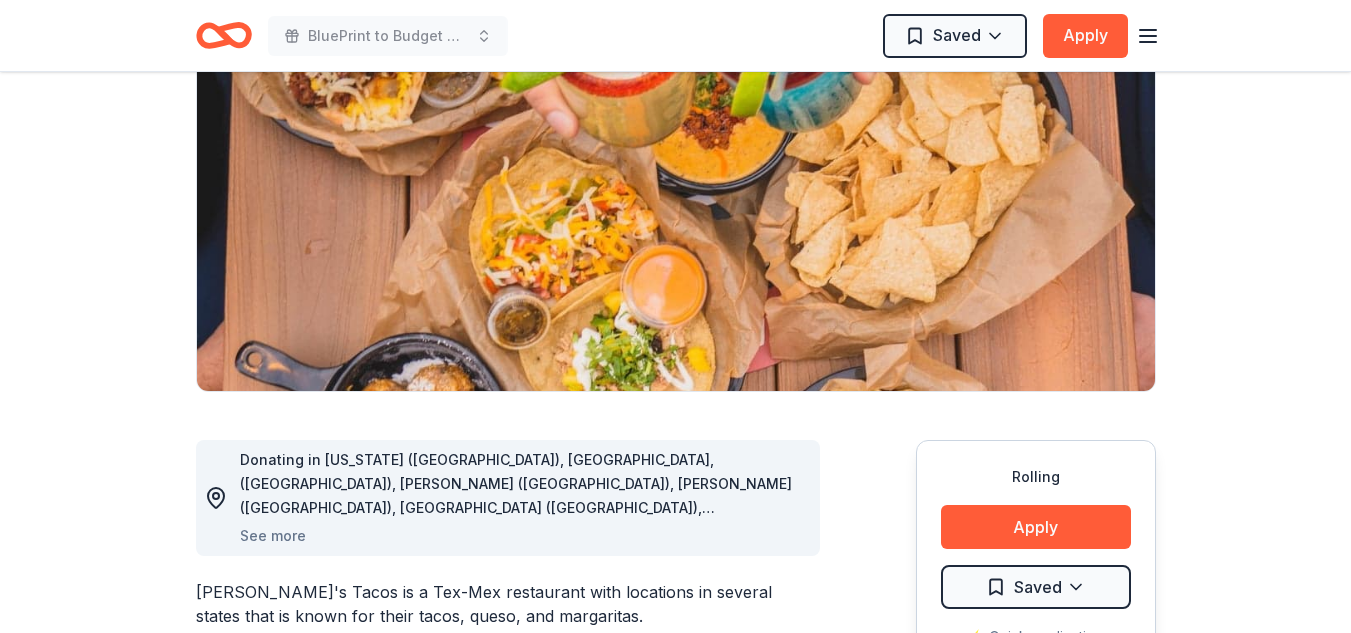 scroll, scrollTop: 0, scrollLeft: 0, axis: both 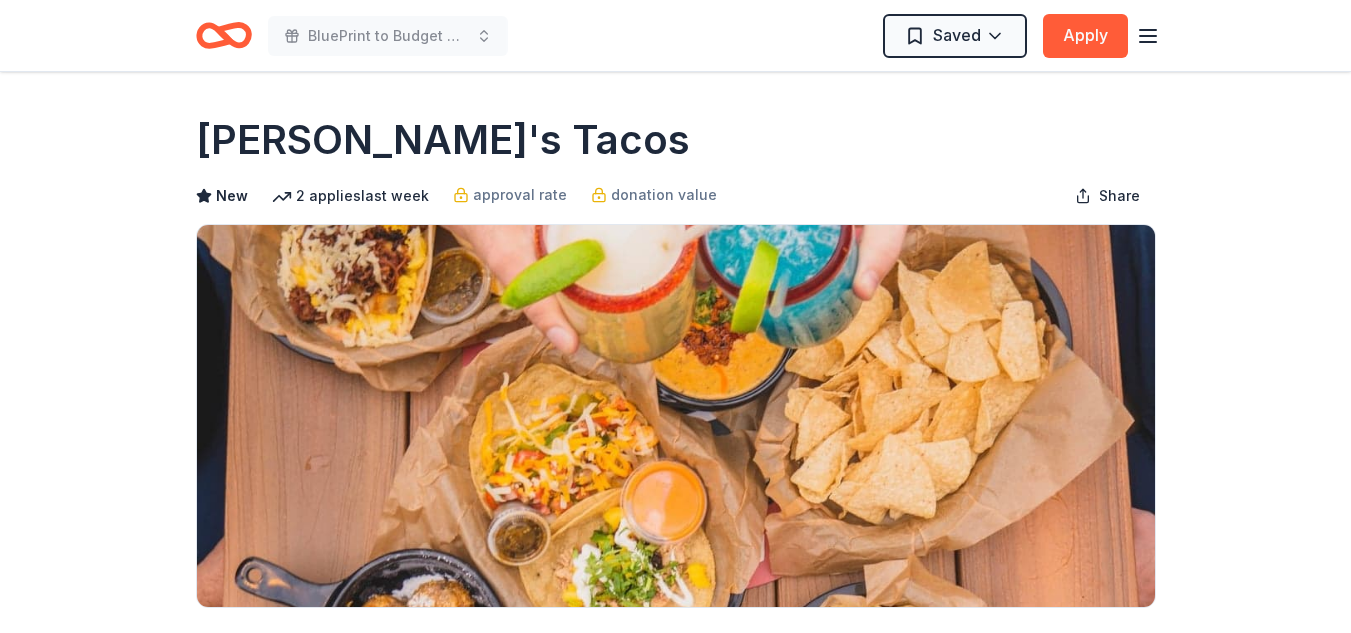 click 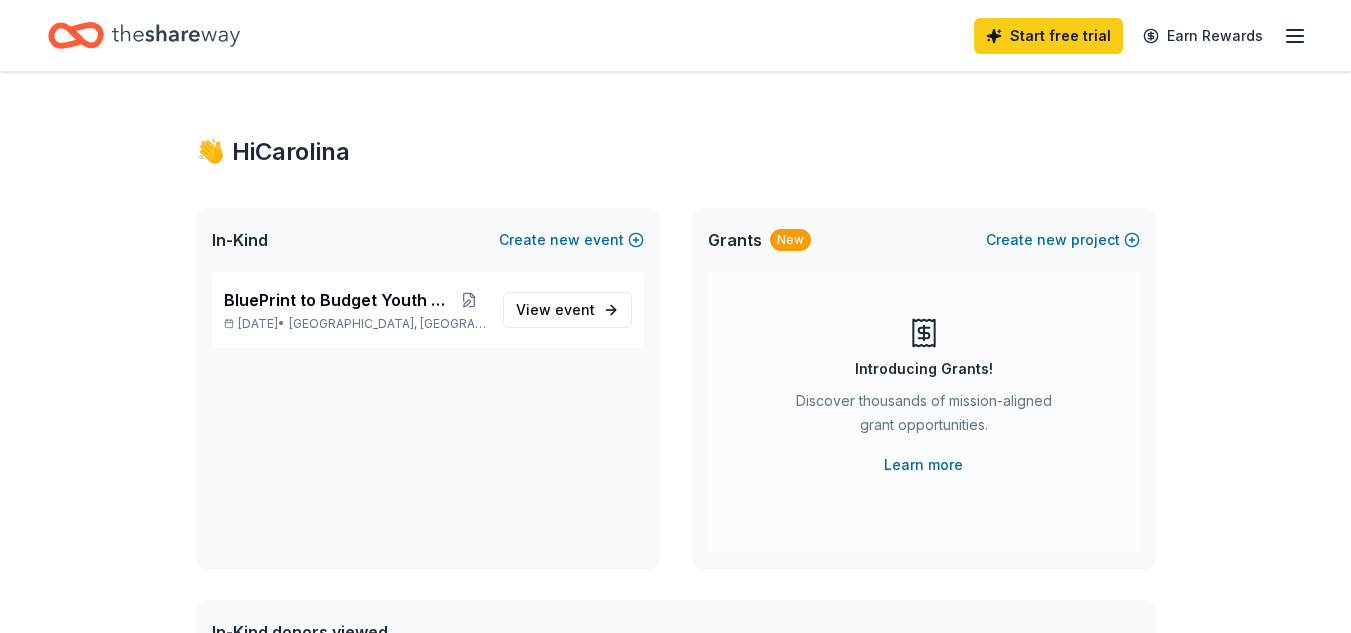 click 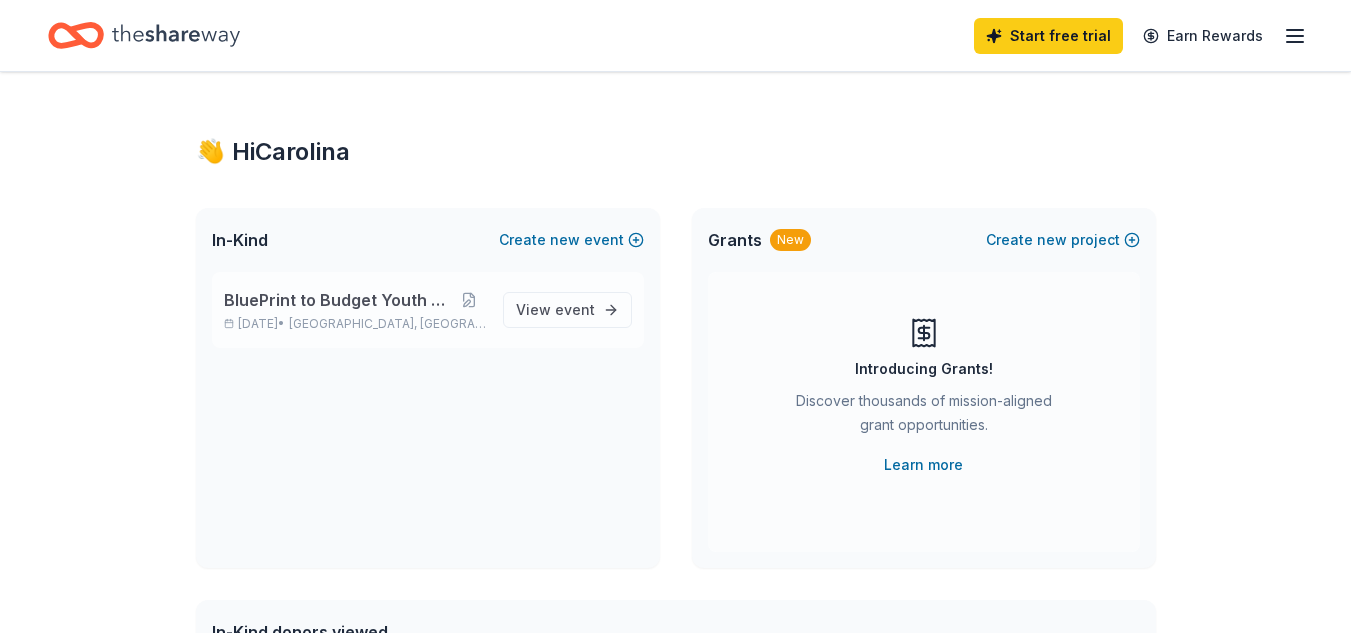 click on "BluePrint to Budget Youth Summit" at bounding box center [338, 300] 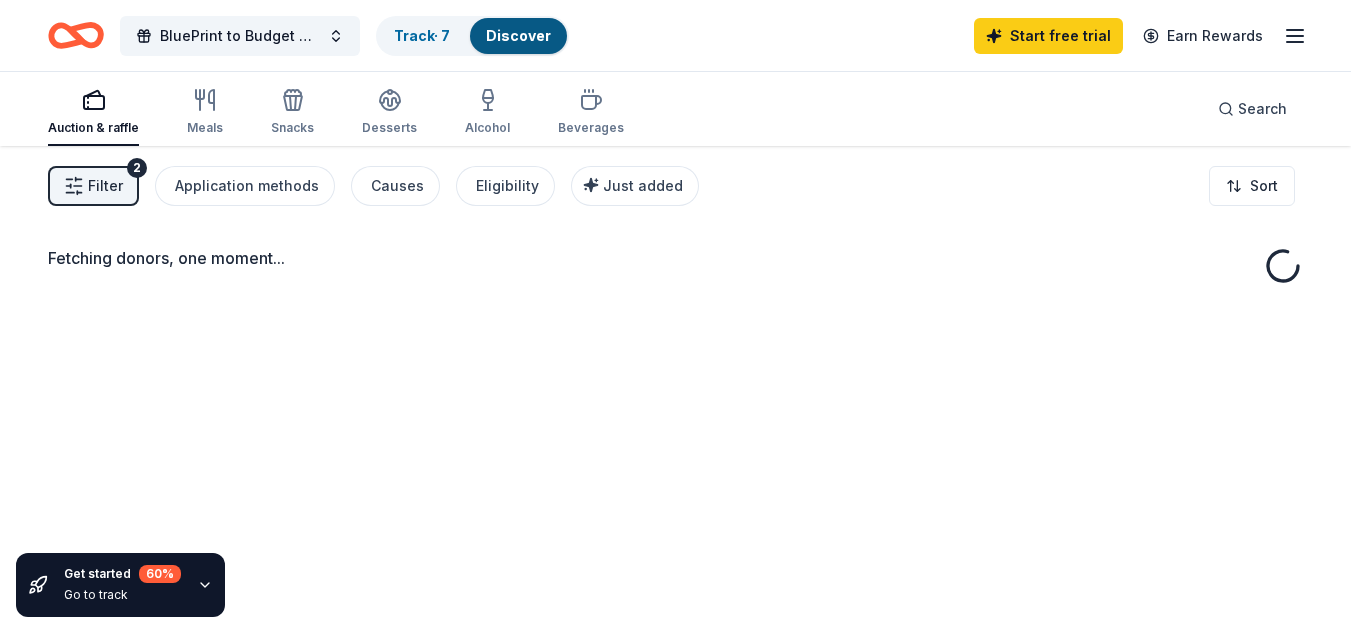click on "Fetching donors, one moment..." at bounding box center [675, 462] 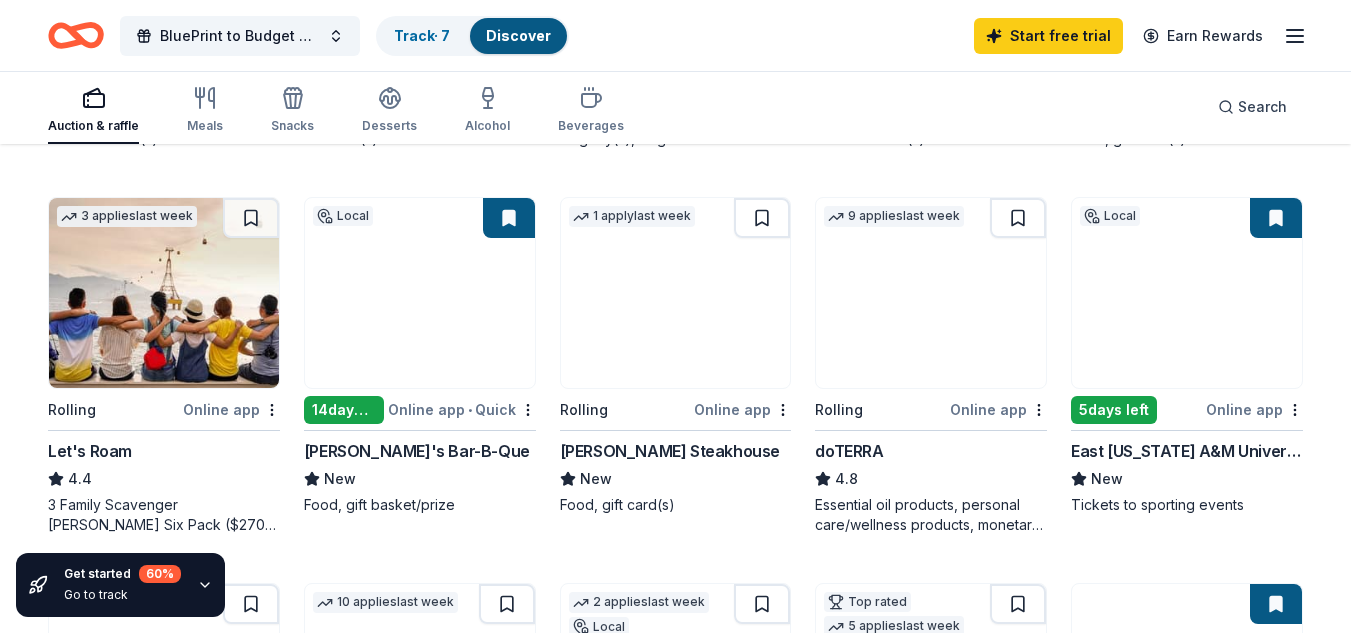 scroll, scrollTop: 541, scrollLeft: 0, axis: vertical 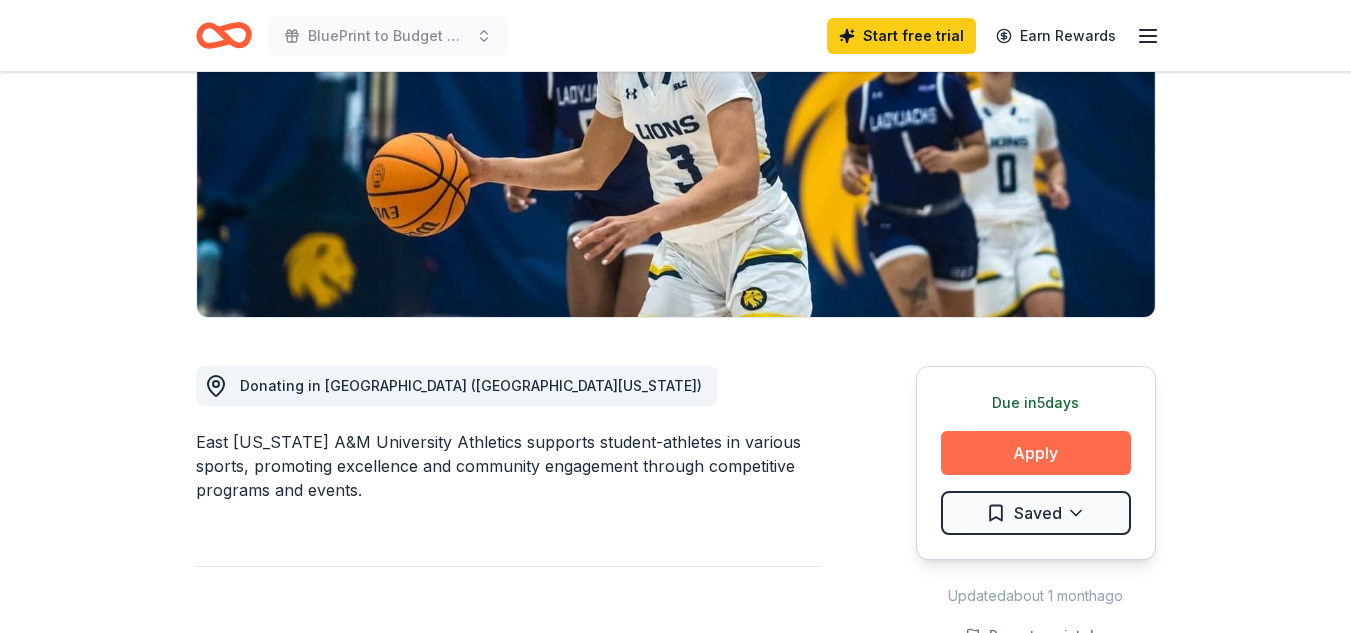 click on "Apply" at bounding box center [1036, 453] 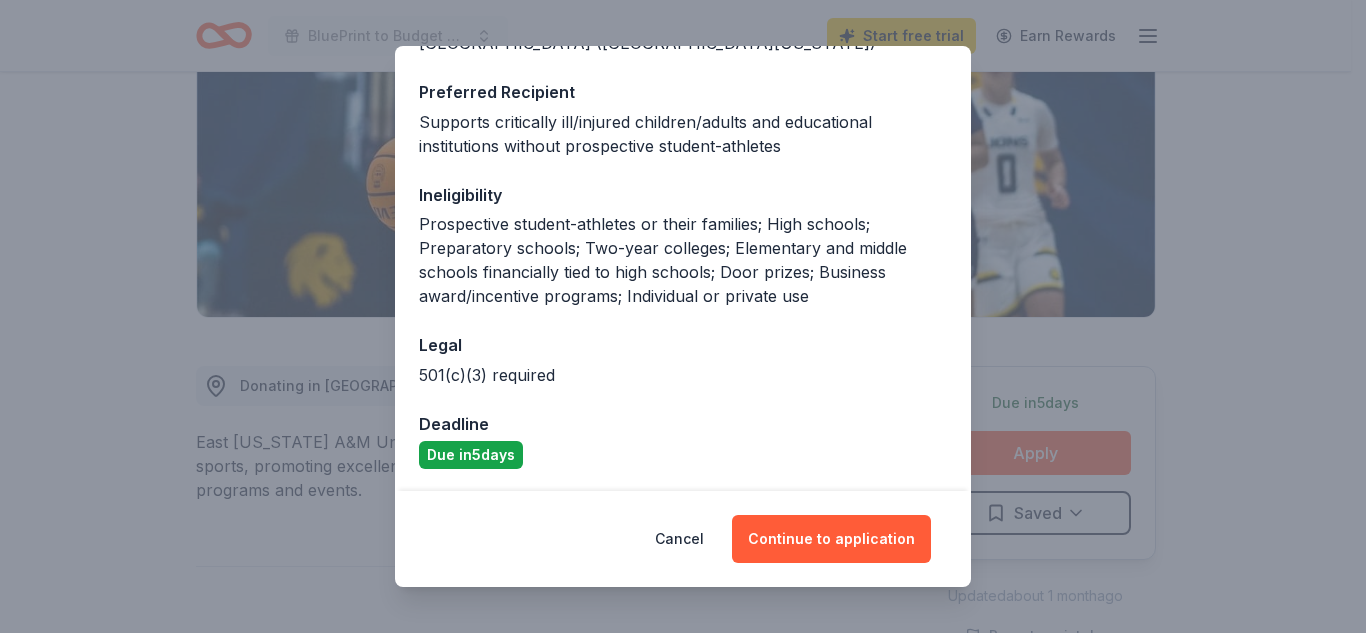 scroll, scrollTop: 312, scrollLeft: 0, axis: vertical 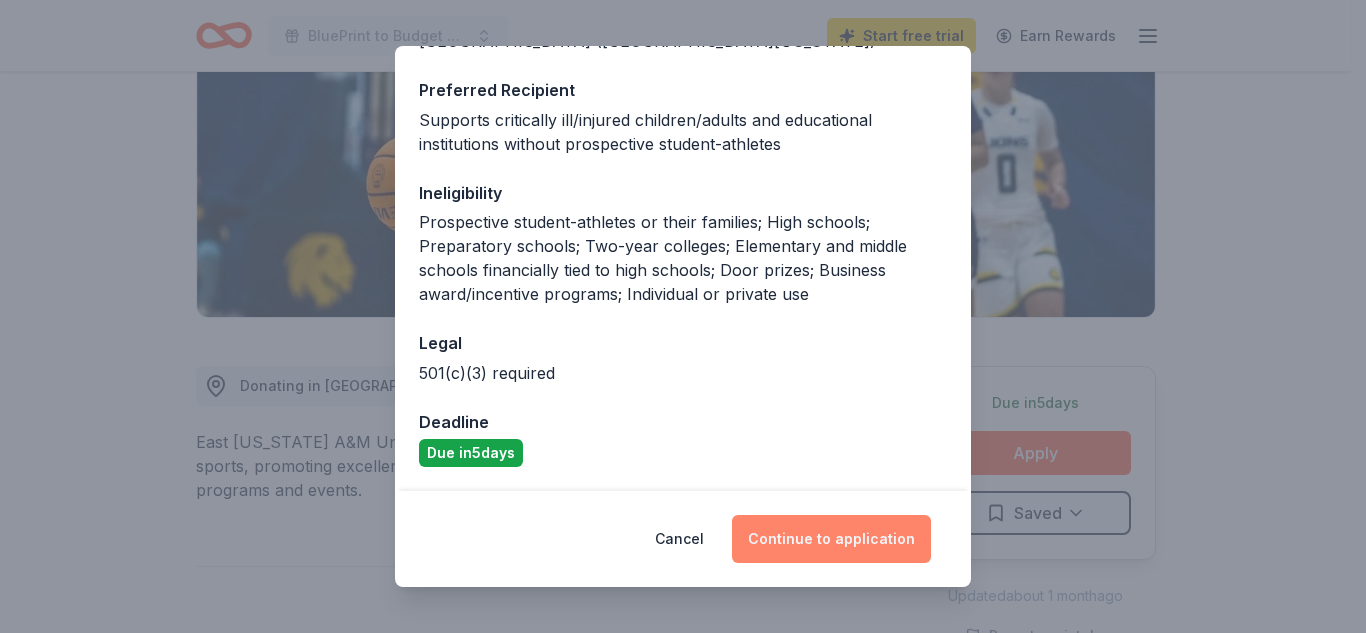click on "Continue to application" at bounding box center [831, 539] 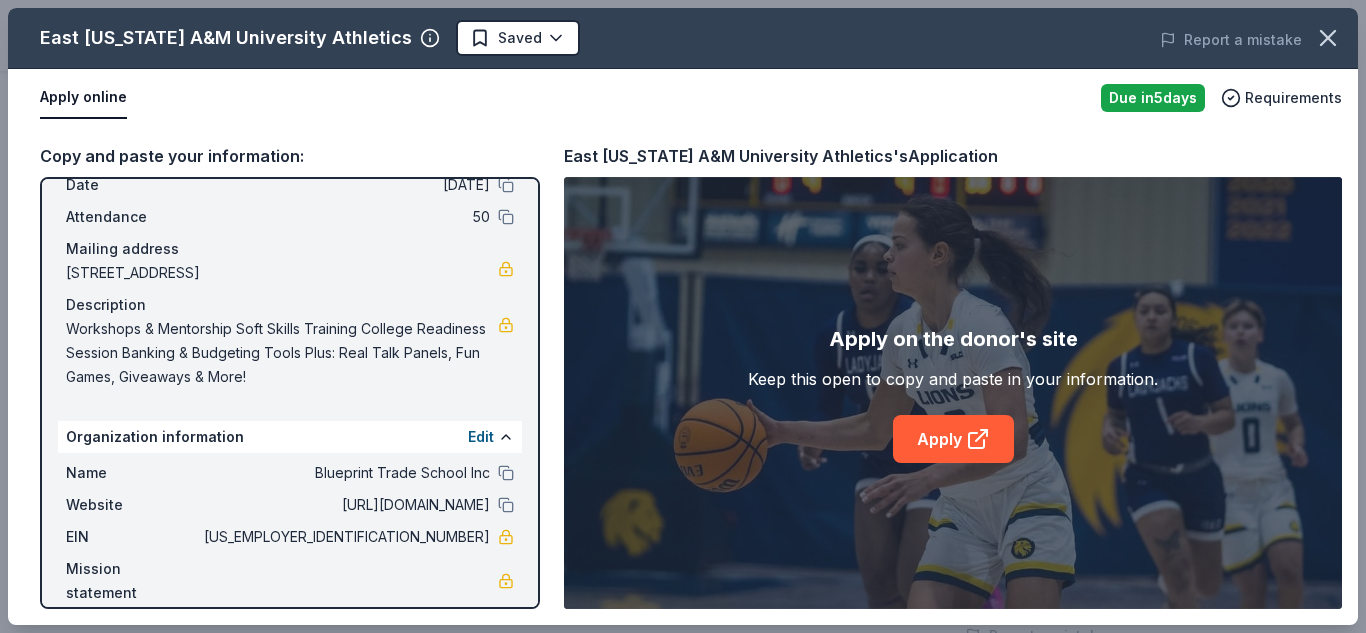 scroll, scrollTop: 116, scrollLeft: 0, axis: vertical 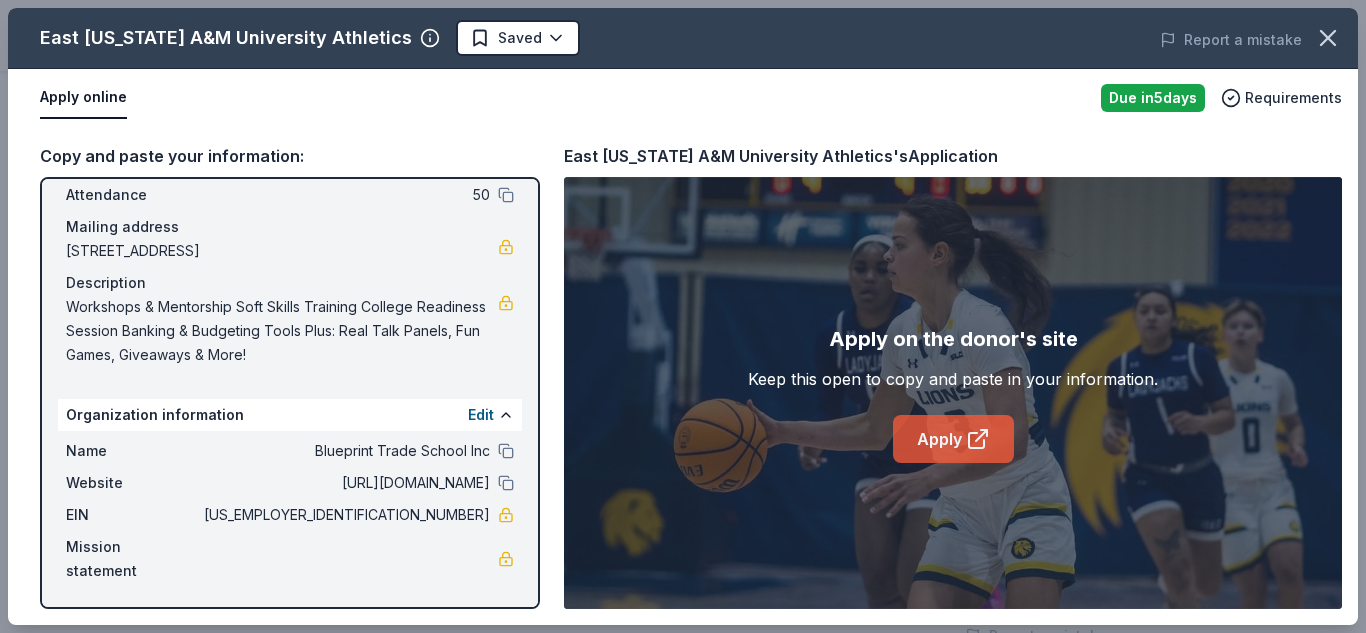 click on "Apply" at bounding box center (953, 439) 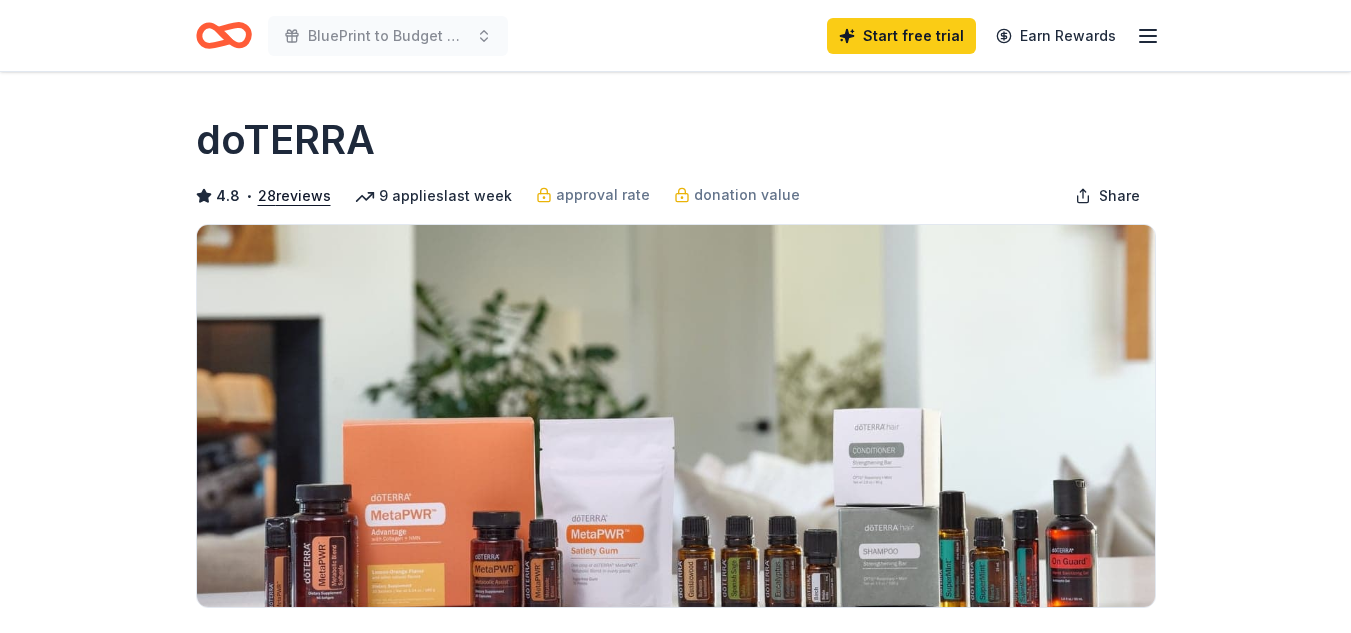 scroll, scrollTop: 0, scrollLeft: 0, axis: both 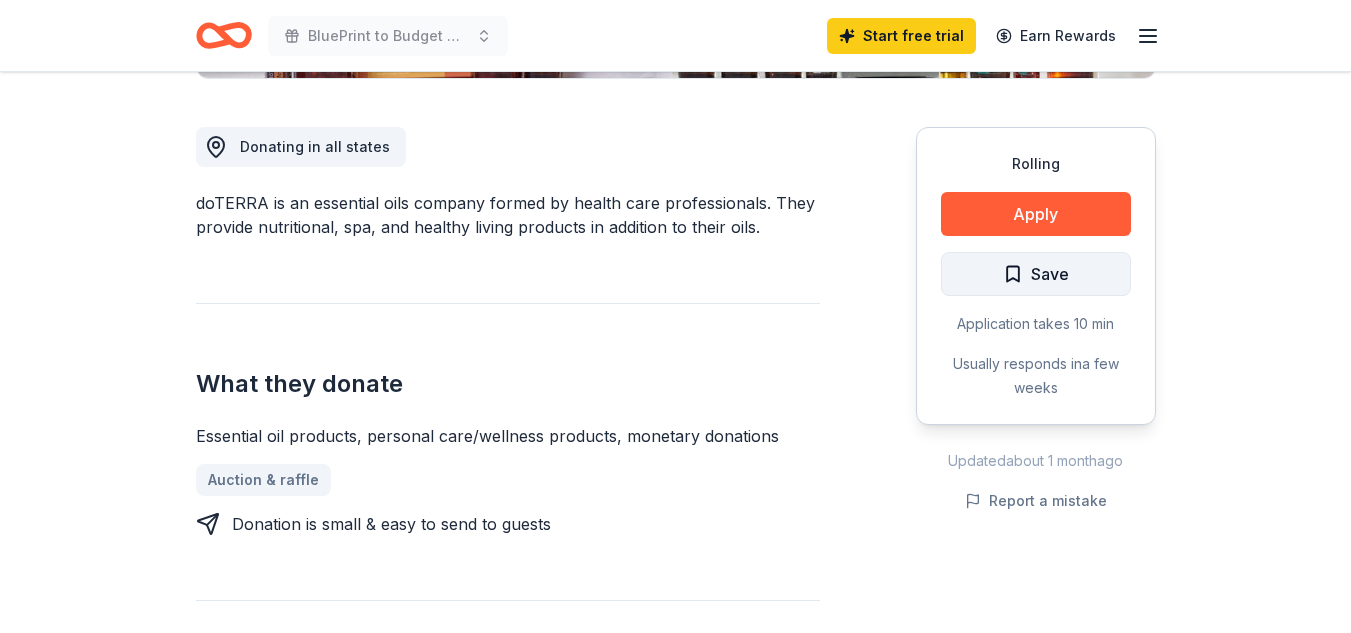 click on "Save" at bounding box center [1036, 274] 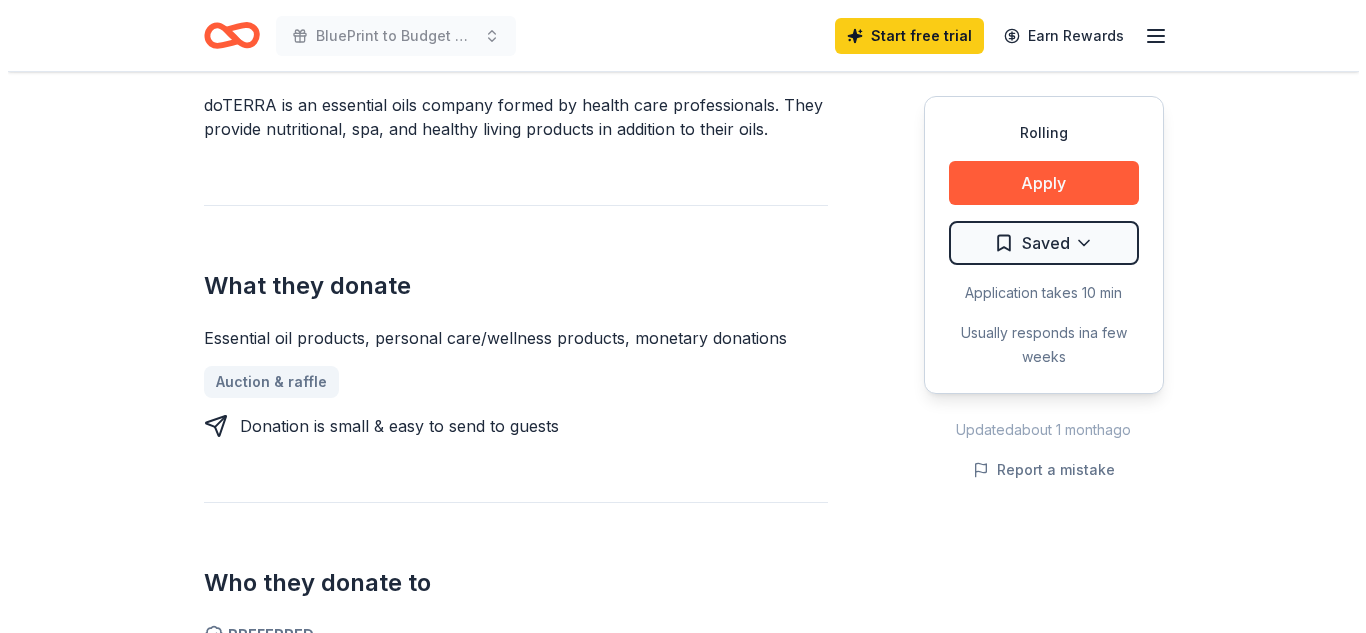 scroll, scrollTop: 596, scrollLeft: 0, axis: vertical 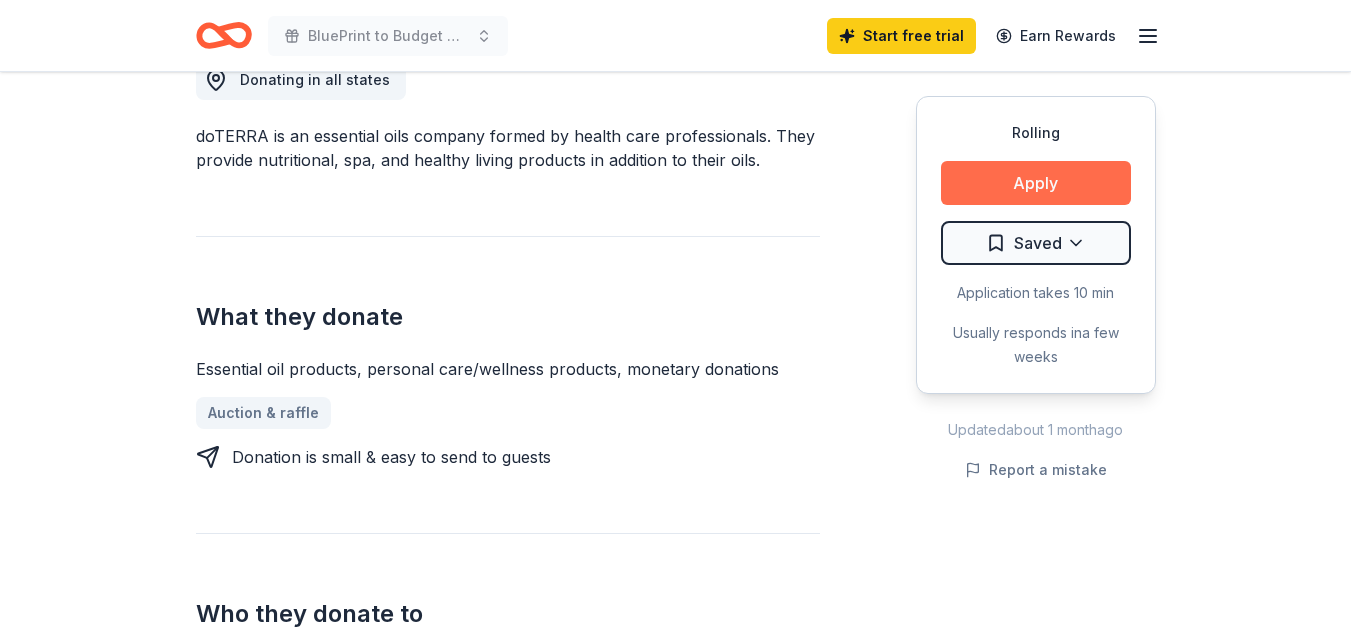 click on "Apply" at bounding box center (1036, 183) 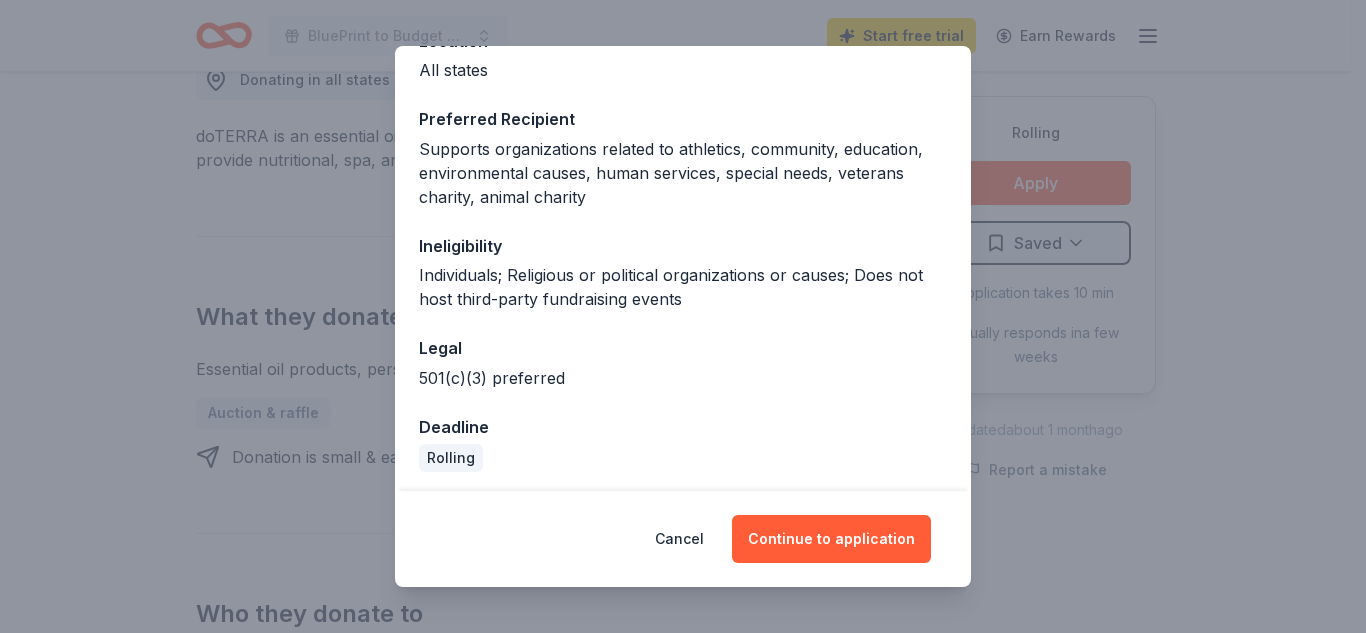 scroll, scrollTop: 264, scrollLeft: 0, axis: vertical 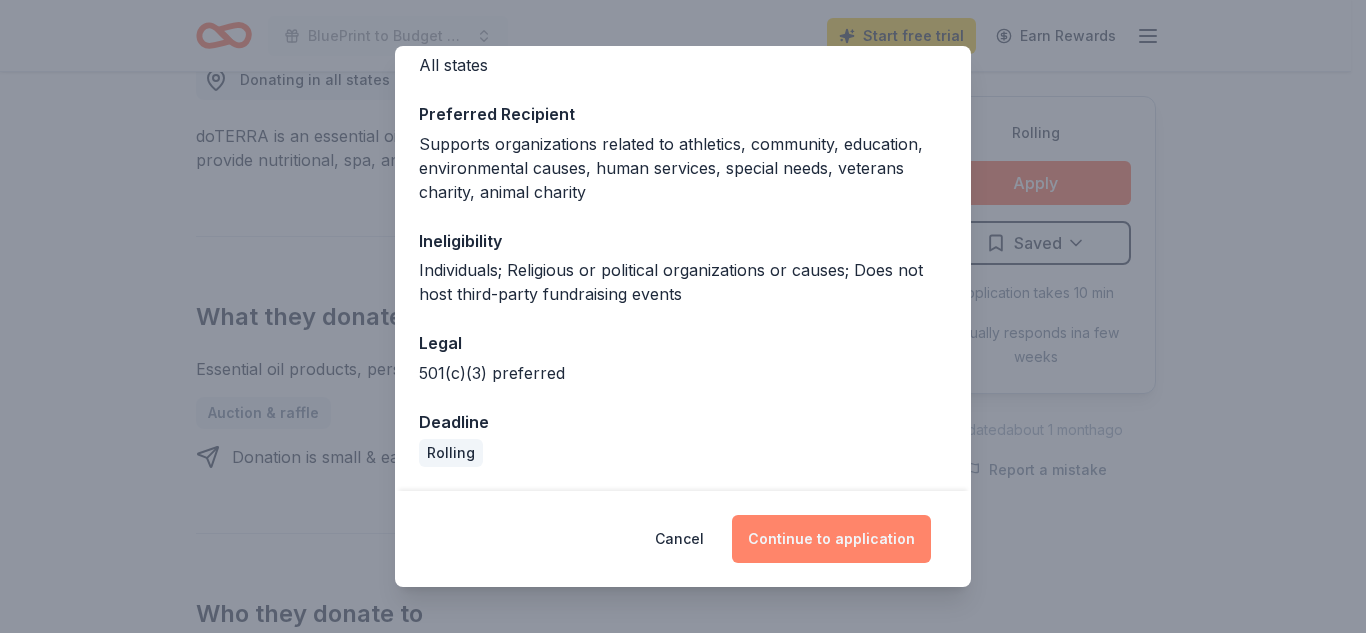click on "Continue to application" at bounding box center (831, 539) 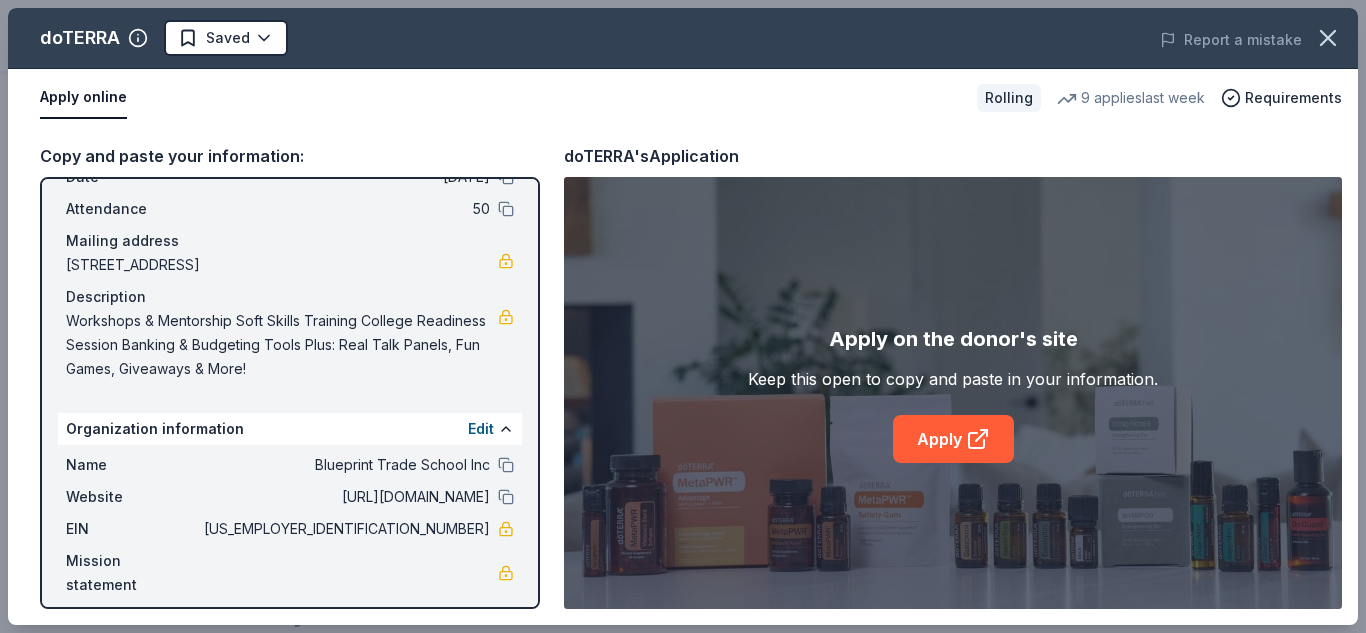 scroll, scrollTop: 116, scrollLeft: 0, axis: vertical 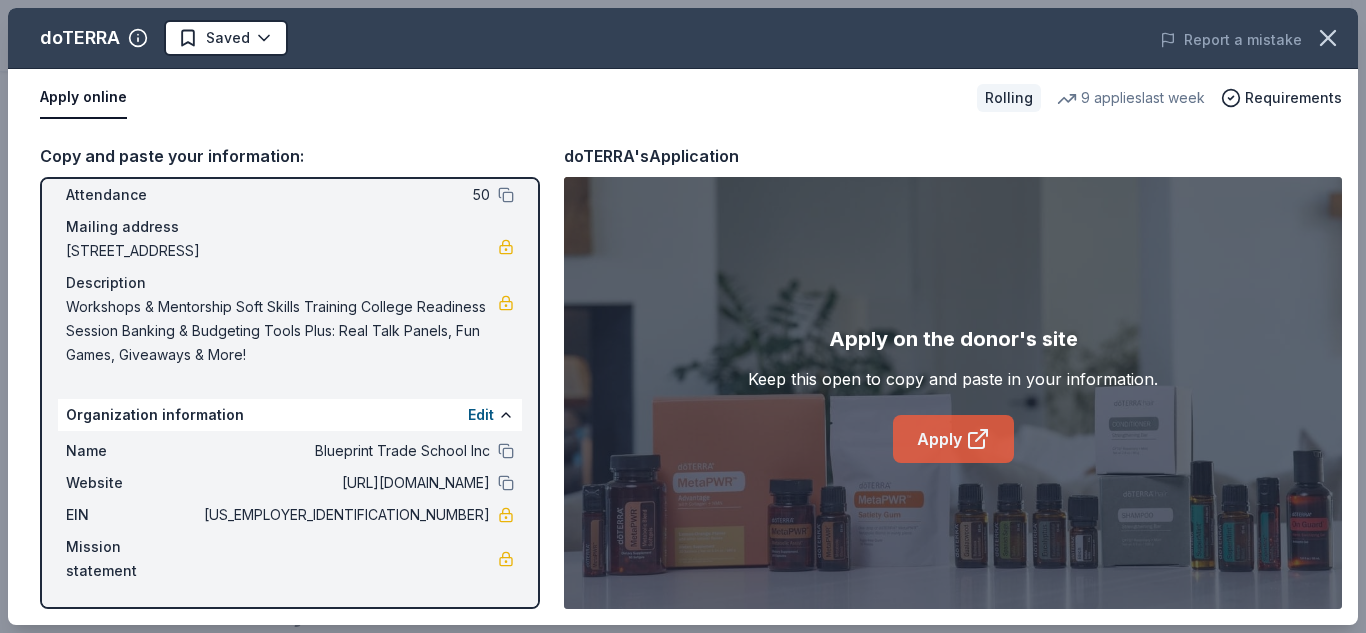click on "Apply" at bounding box center (953, 439) 